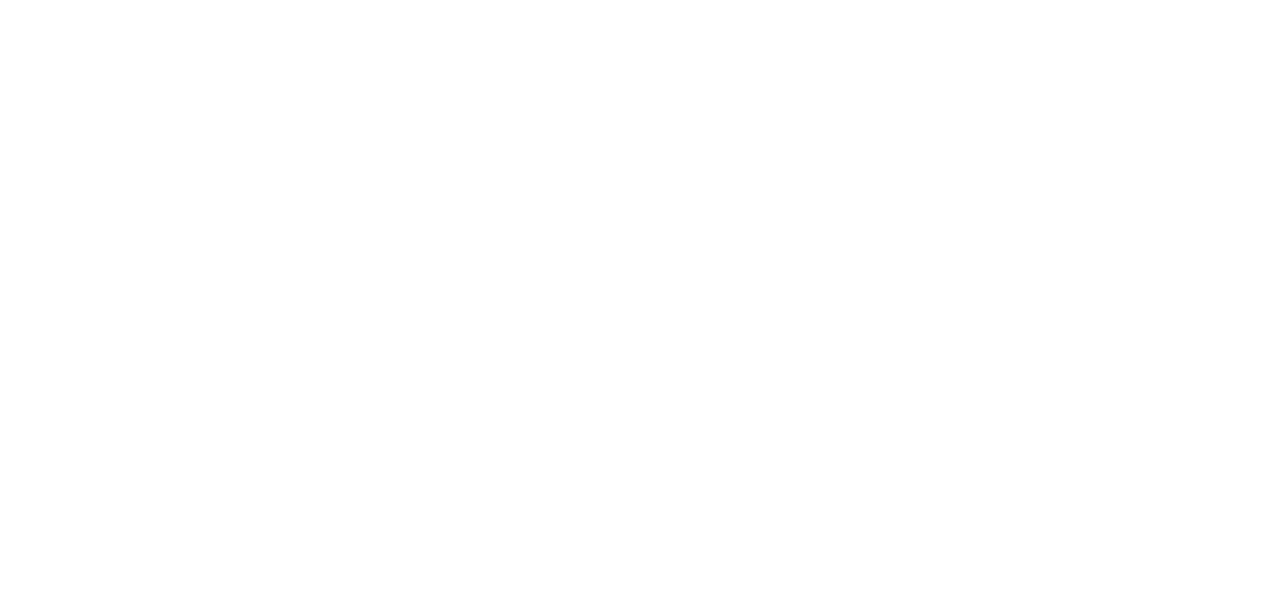 scroll, scrollTop: 0, scrollLeft: 0, axis: both 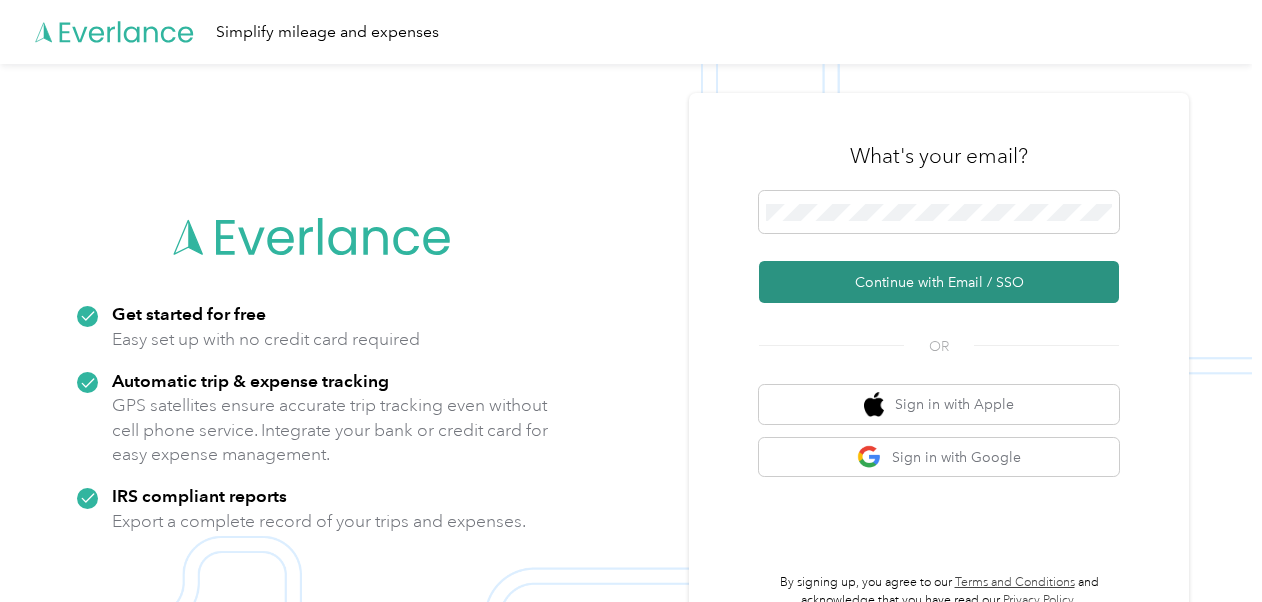 click on "Continue with Email / SSO" at bounding box center [939, 282] 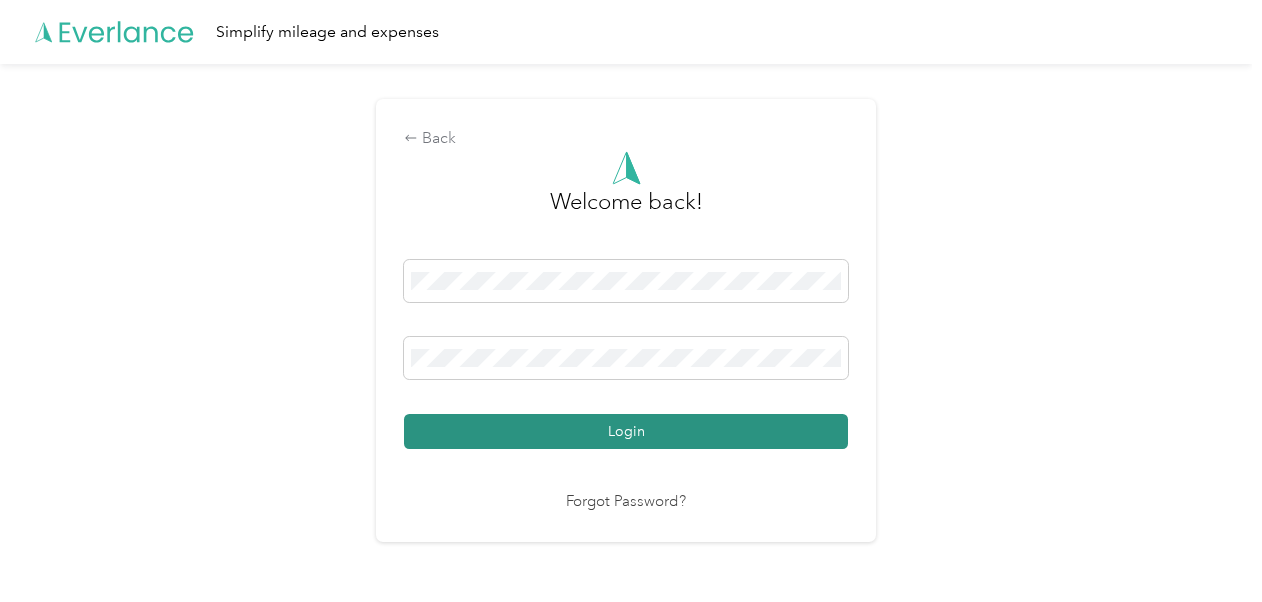 click on "Login" at bounding box center [626, 431] 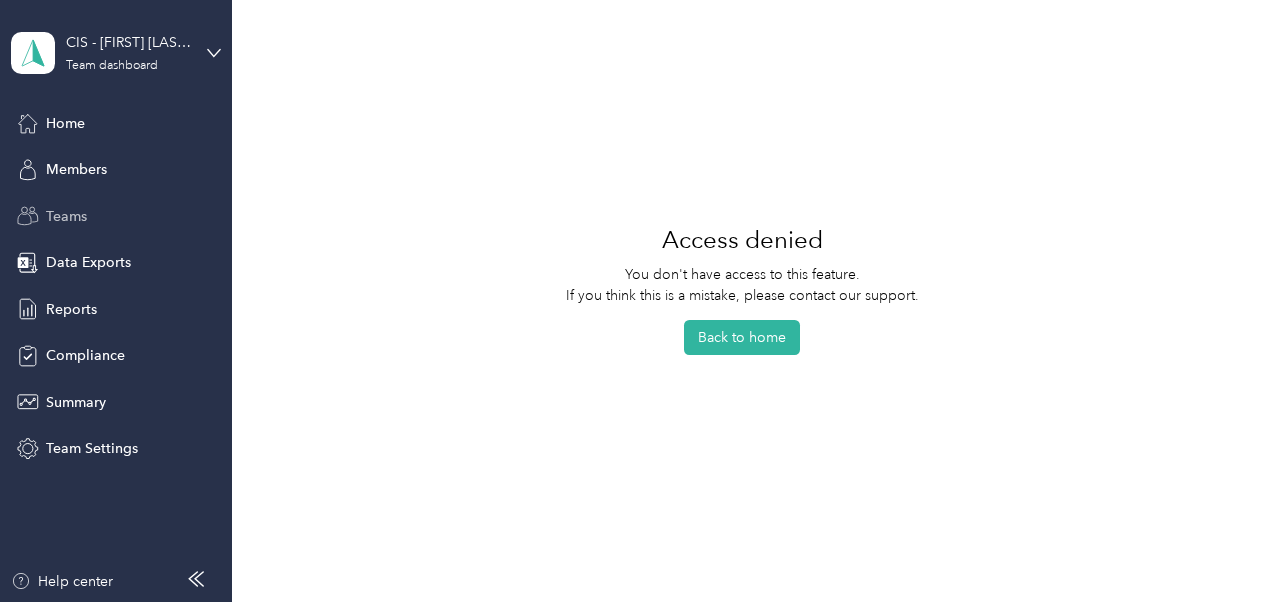 click on "Teams" at bounding box center [66, 216] 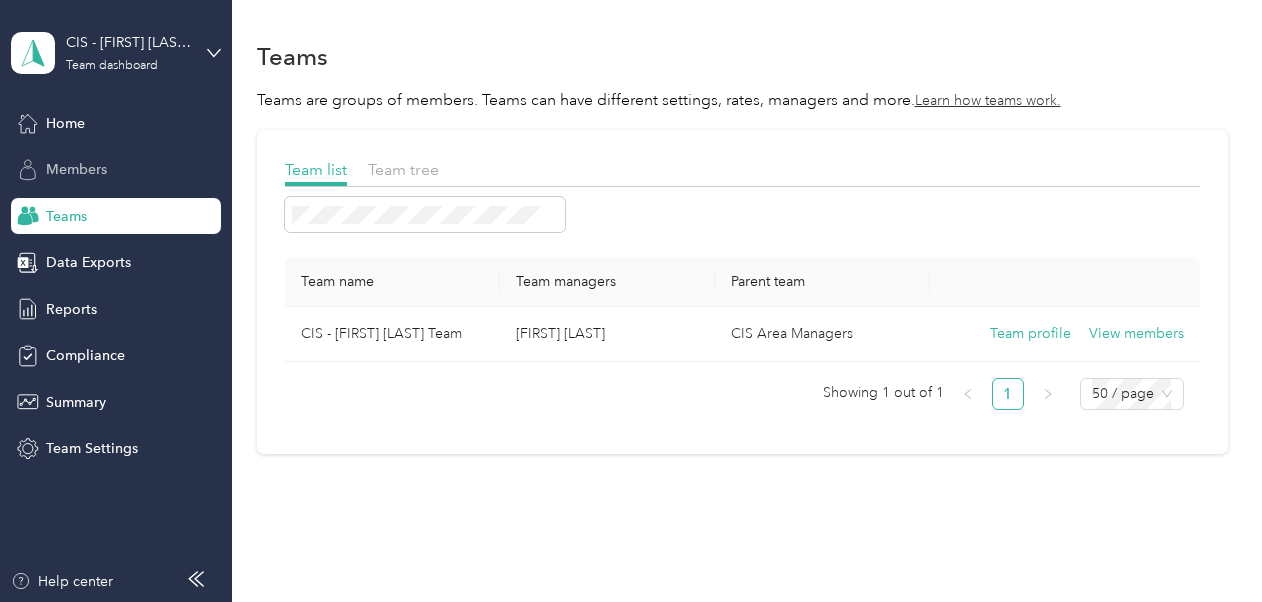 click on "Members" at bounding box center [76, 169] 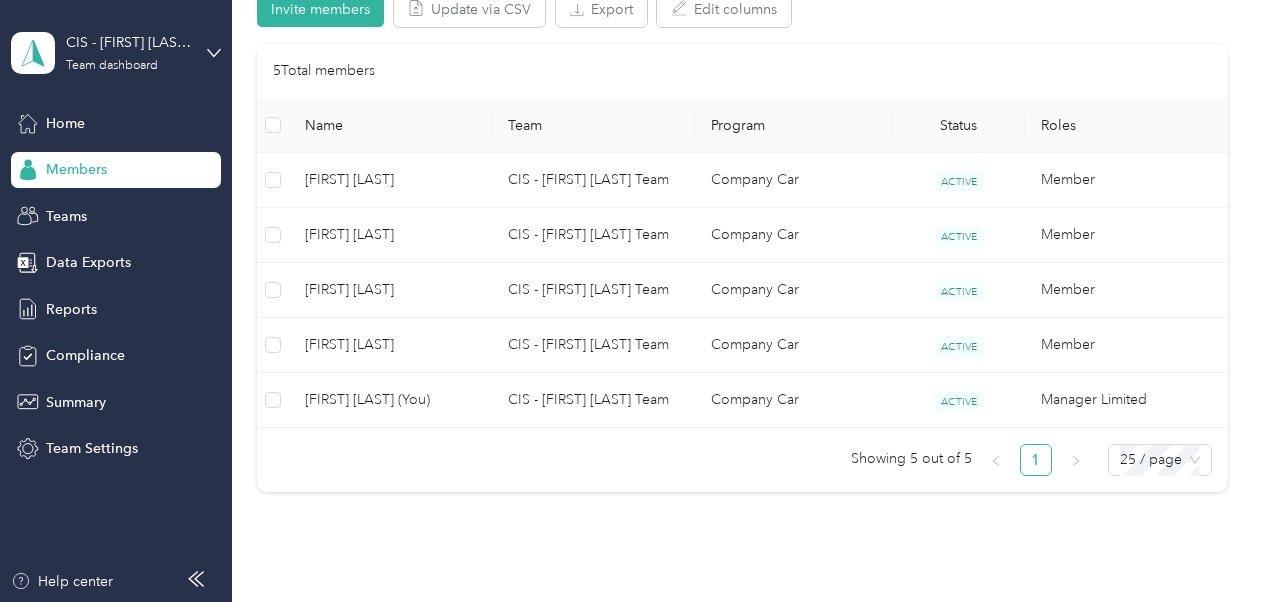 scroll, scrollTop: 440, scrollLeft: 0, axis: vertical 